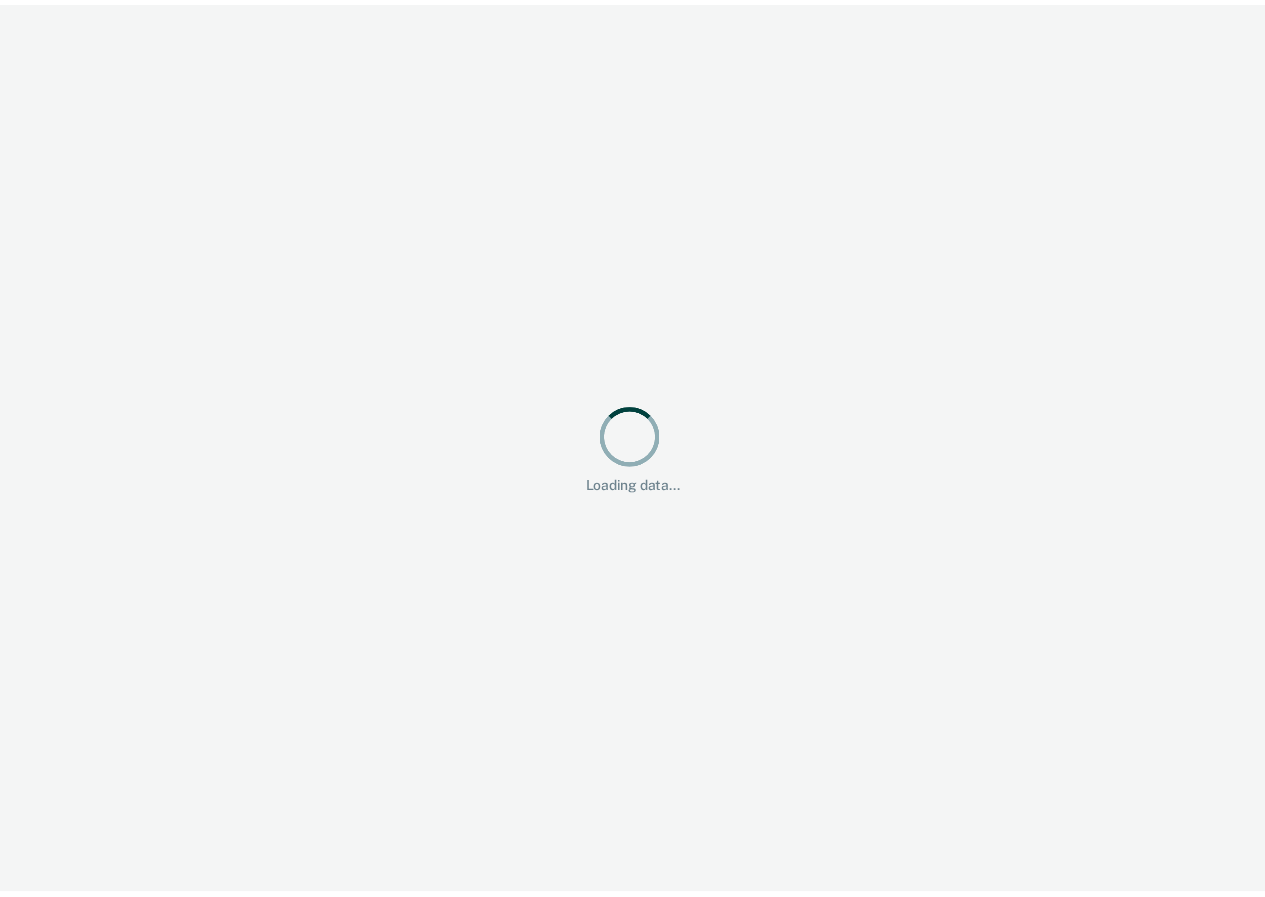 scroll, scrollTop: 0, scrollLeft: 0, axis: both 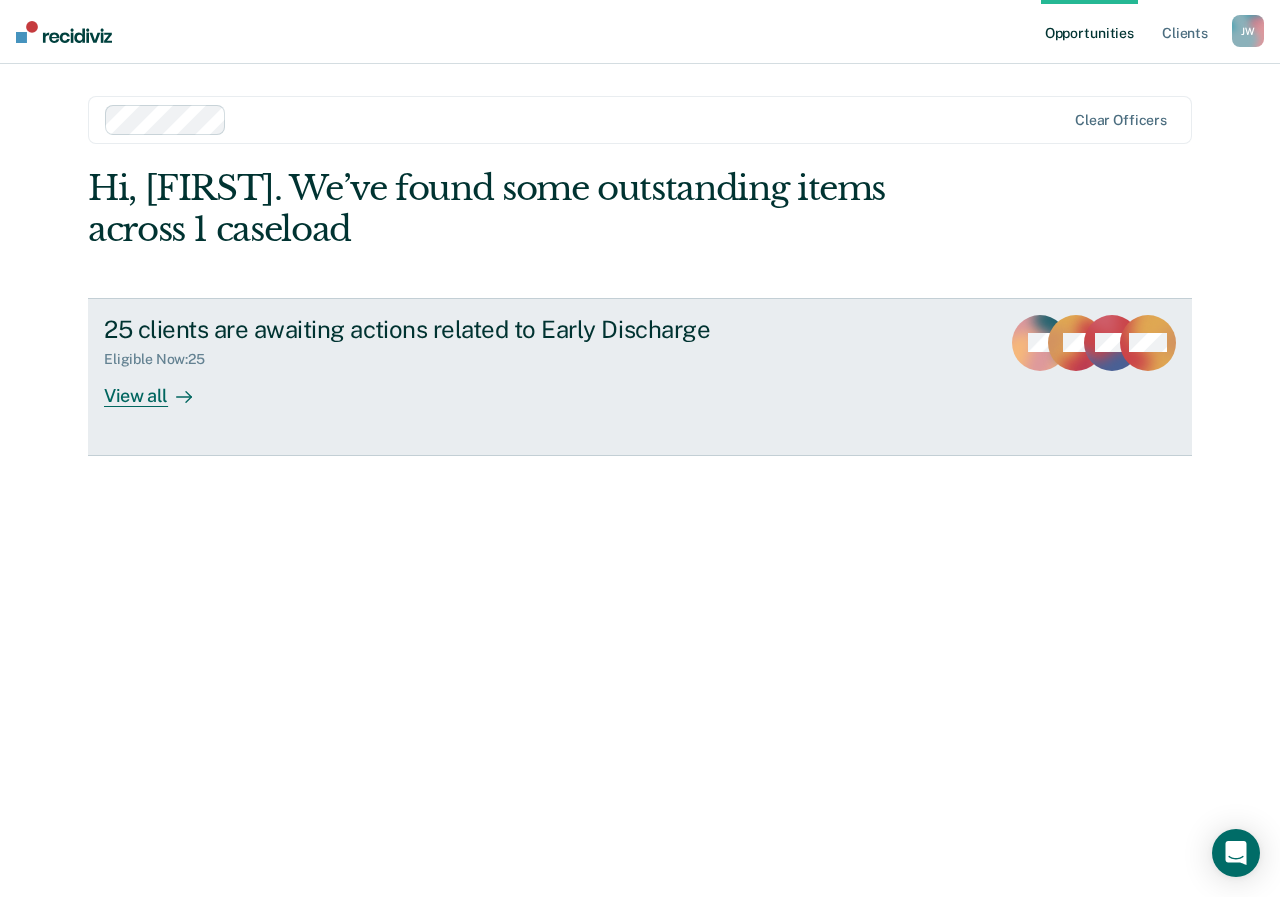 click on "View all" at bounding box center (160, 387) 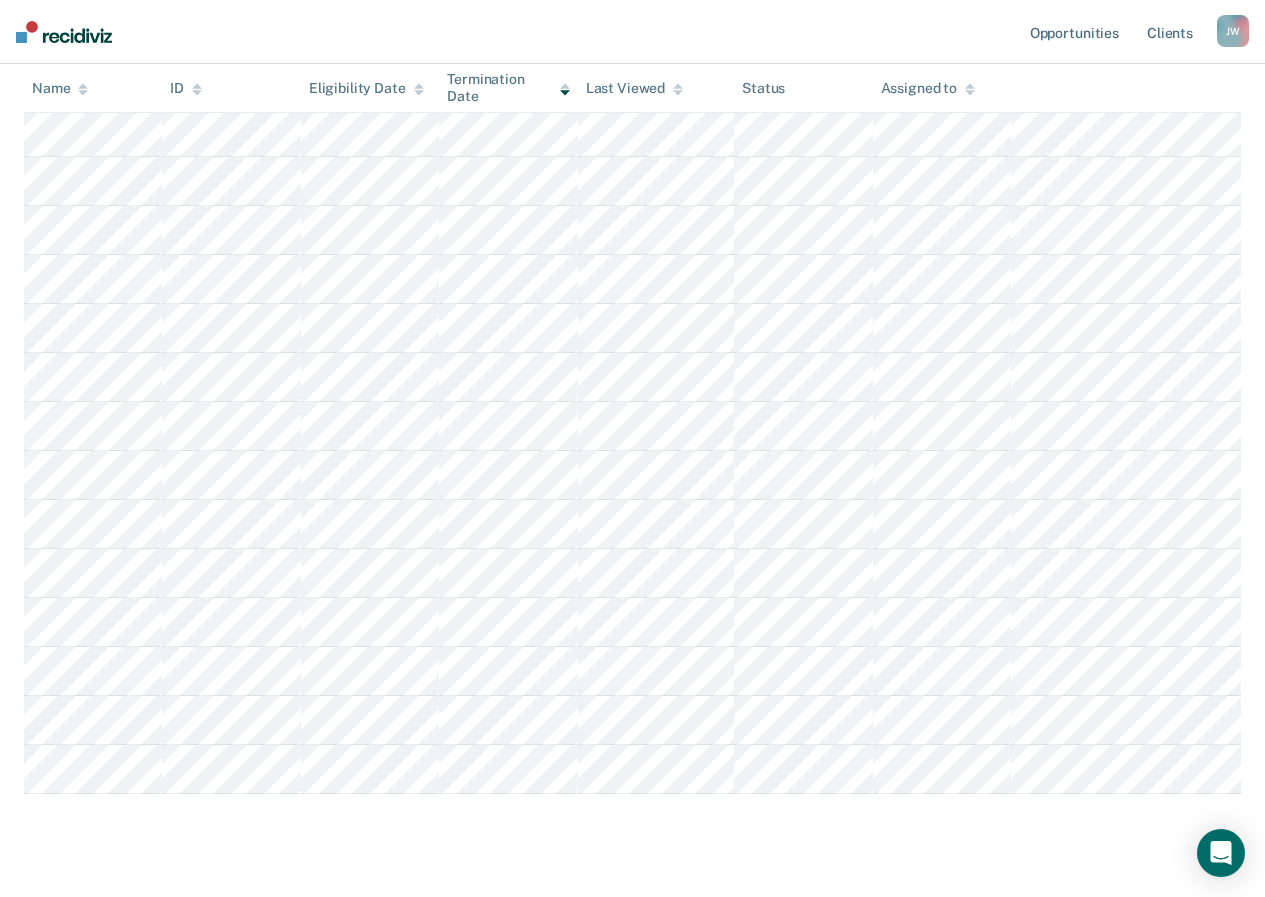 scroll, scrollTop: 848, scrollLeft: 0, axis: vertical 